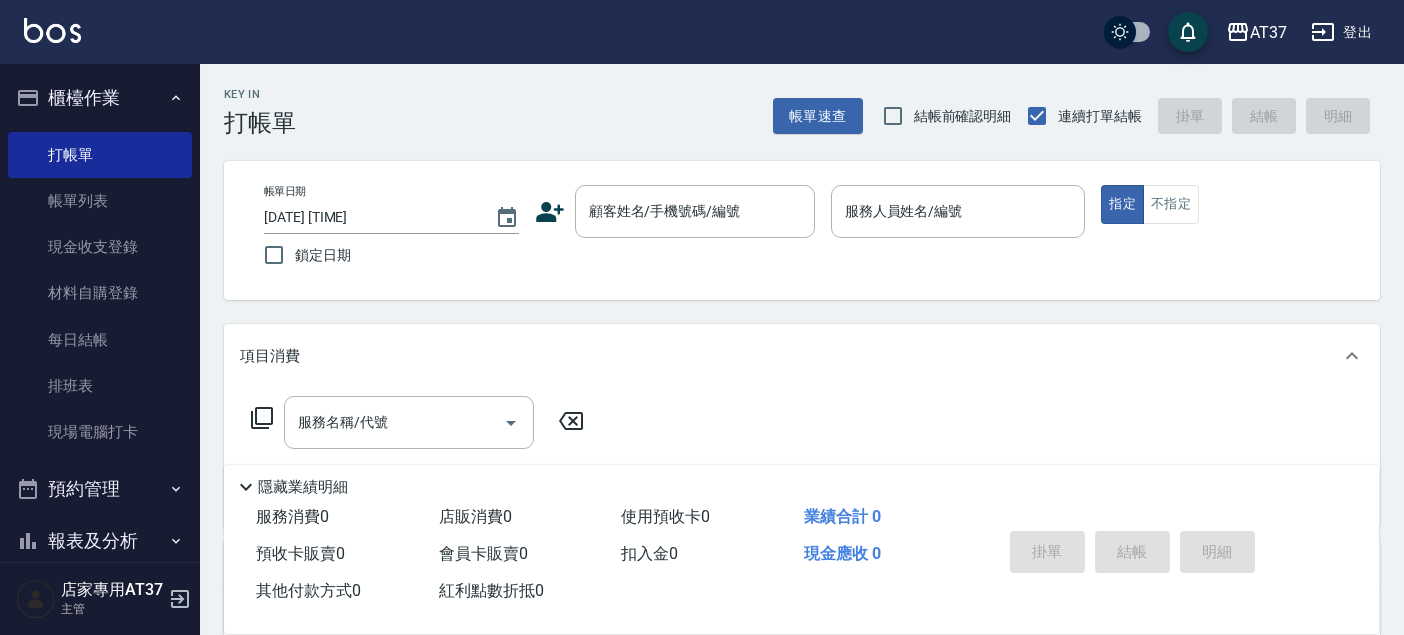 scroll, scrollTop: 0, scrollLeft: 0, axis: both 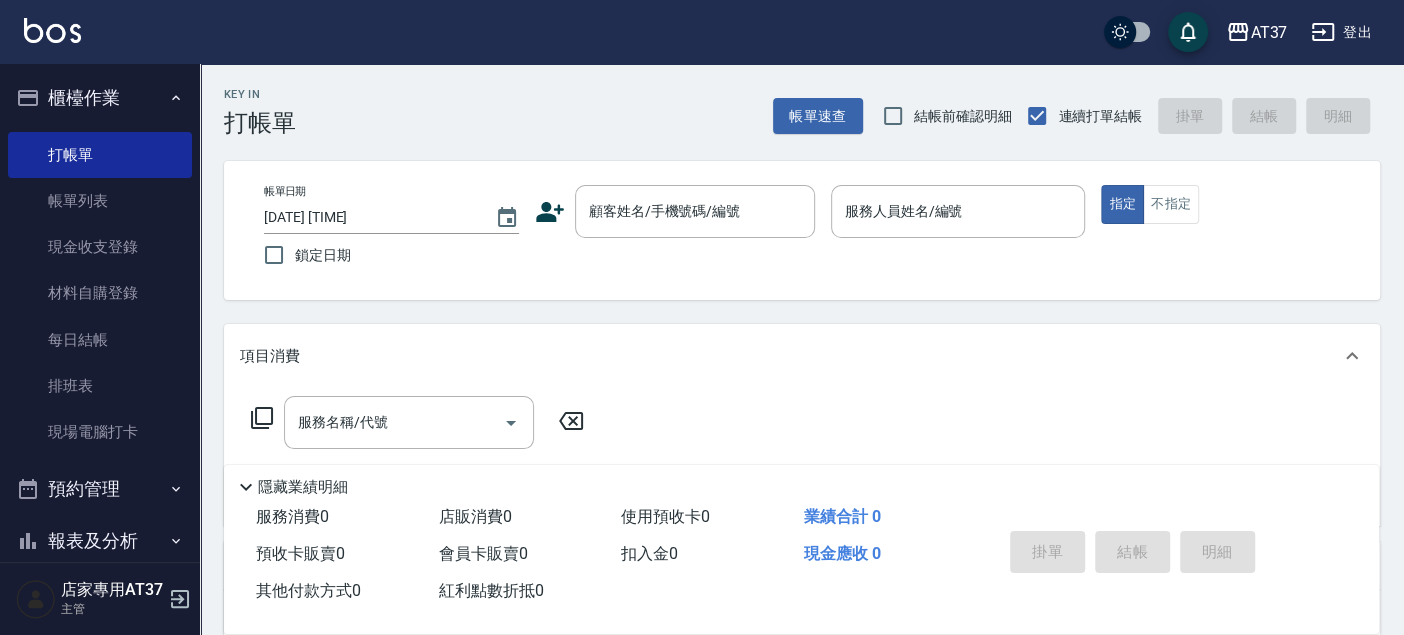 click on "排班表" at bounding box center (100, 386) 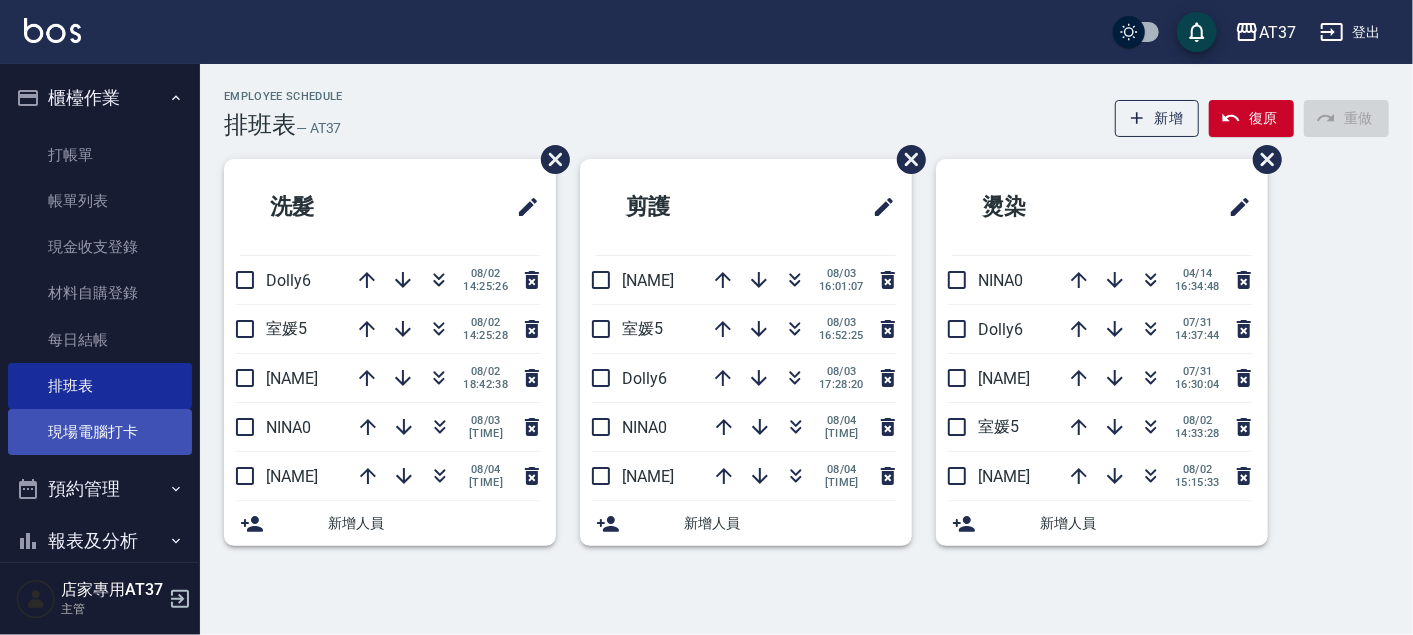 click on "現場電腦打卡" at bounding box center [100, 432] 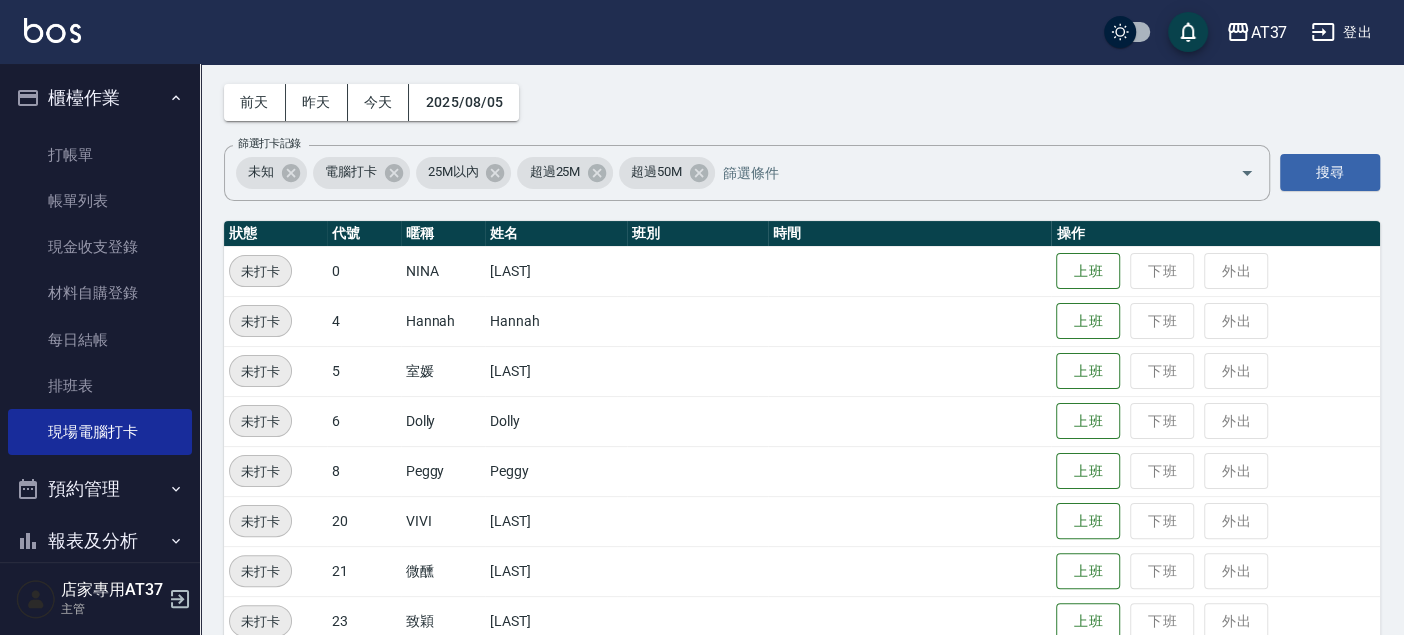 scroll, scrollTop: 111, scrollLeft: 0, axis: vertical 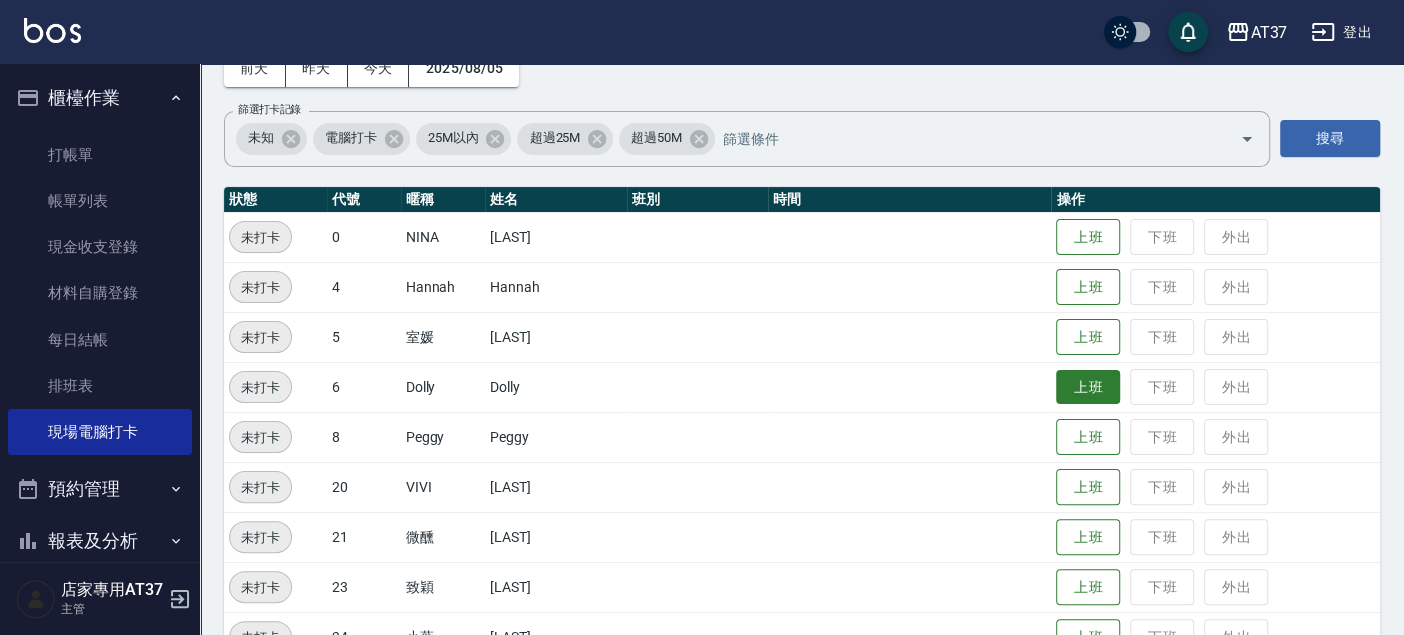 click on "上班" at bounding box center [1088, 387] 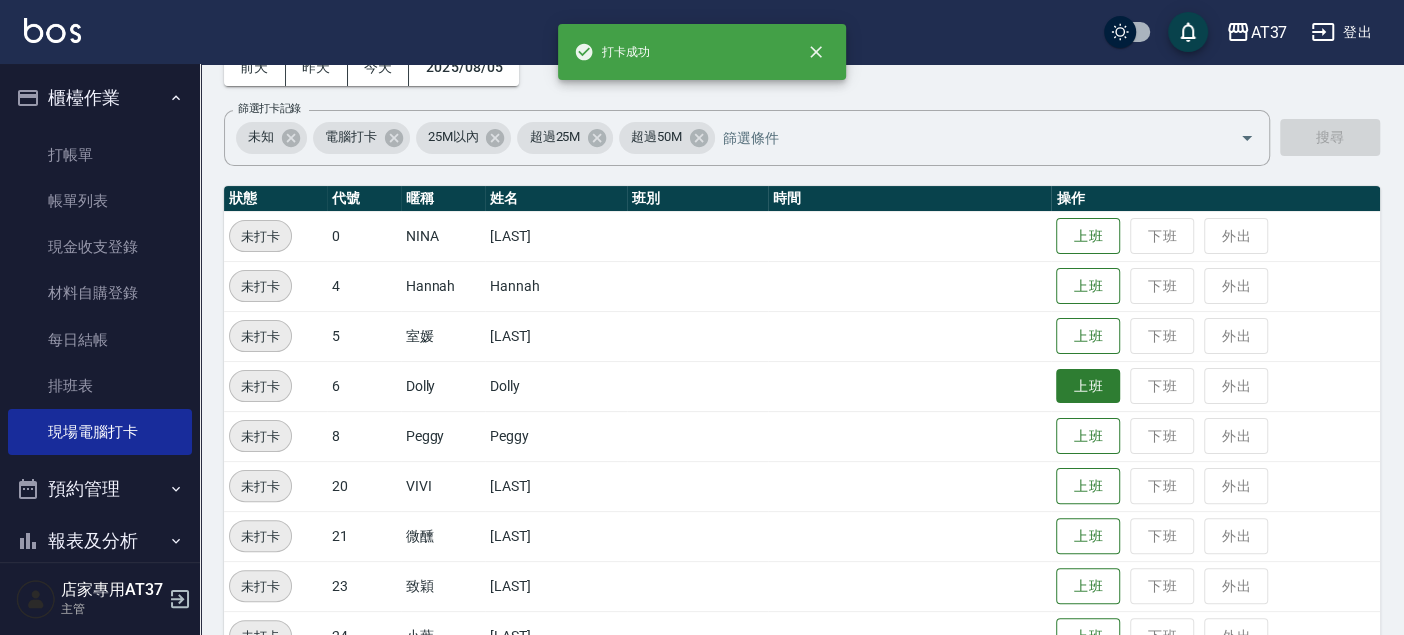 scroll, scrollTop: 333, scrollLeft: 0, axis: vertical 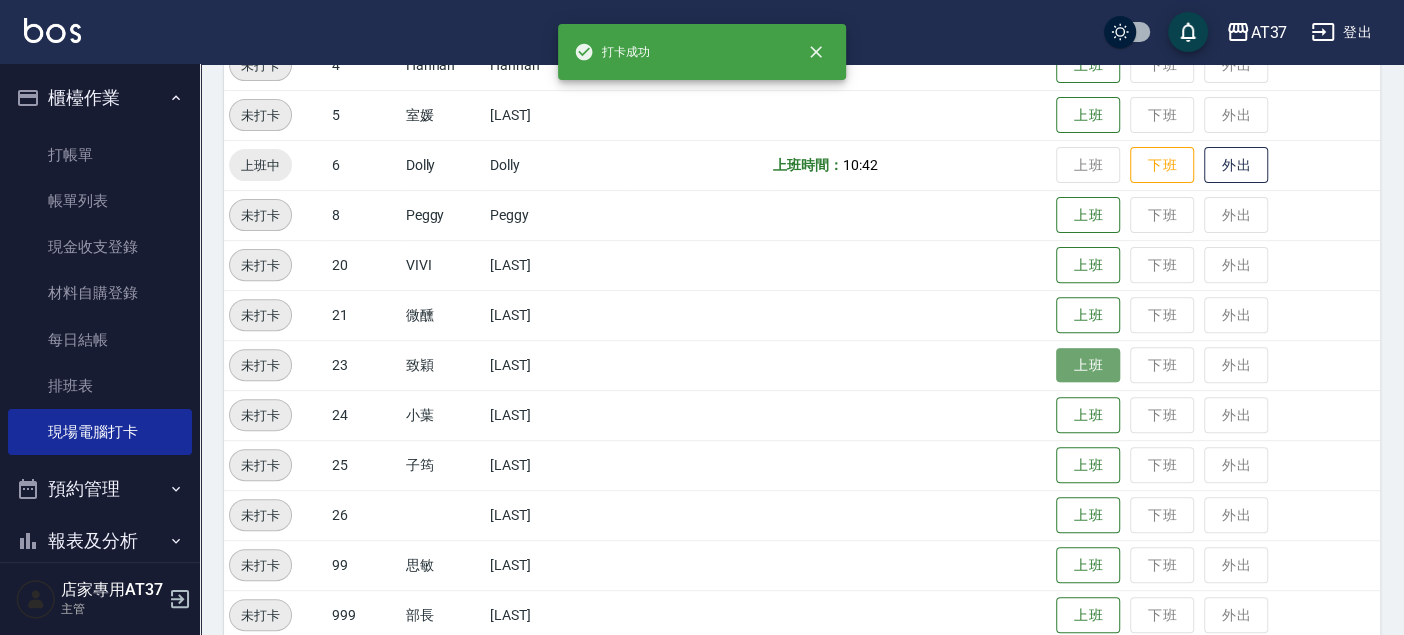 click on "上班" at bounding box center (1088, 365) 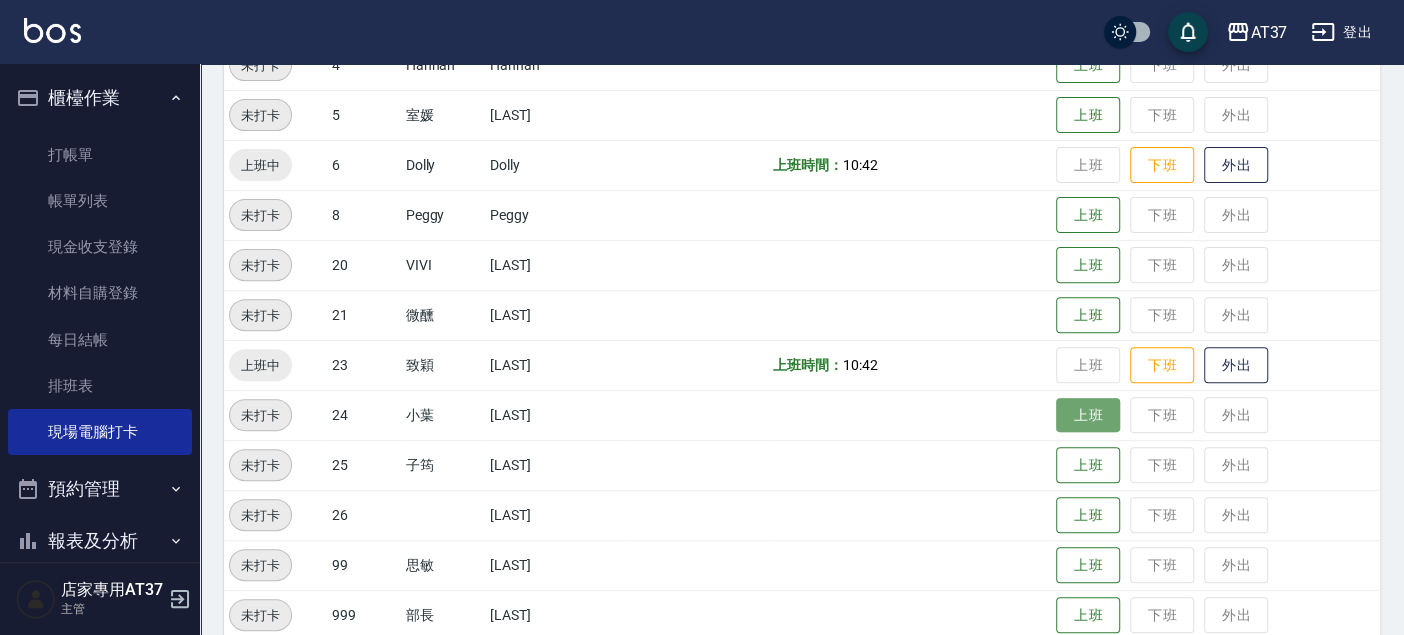 click on "上班" at bounding box center (1088, 415) 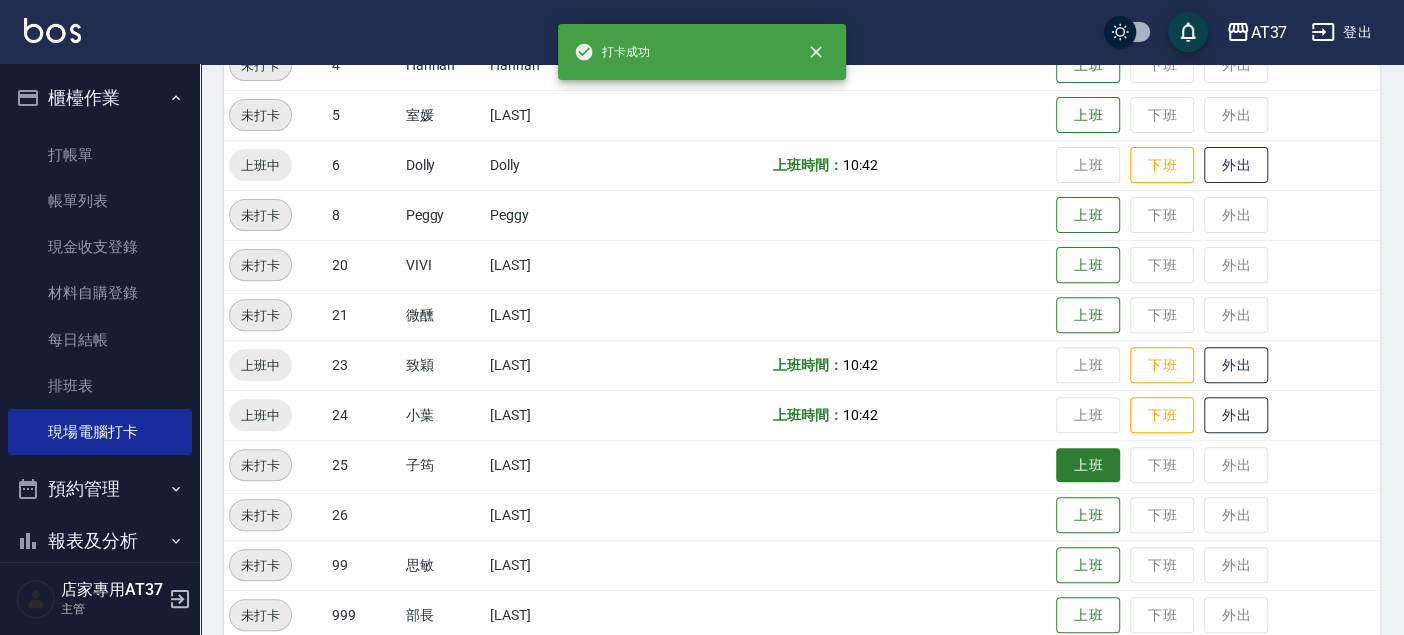 click on "上班" at bounding box center (1088, 465) 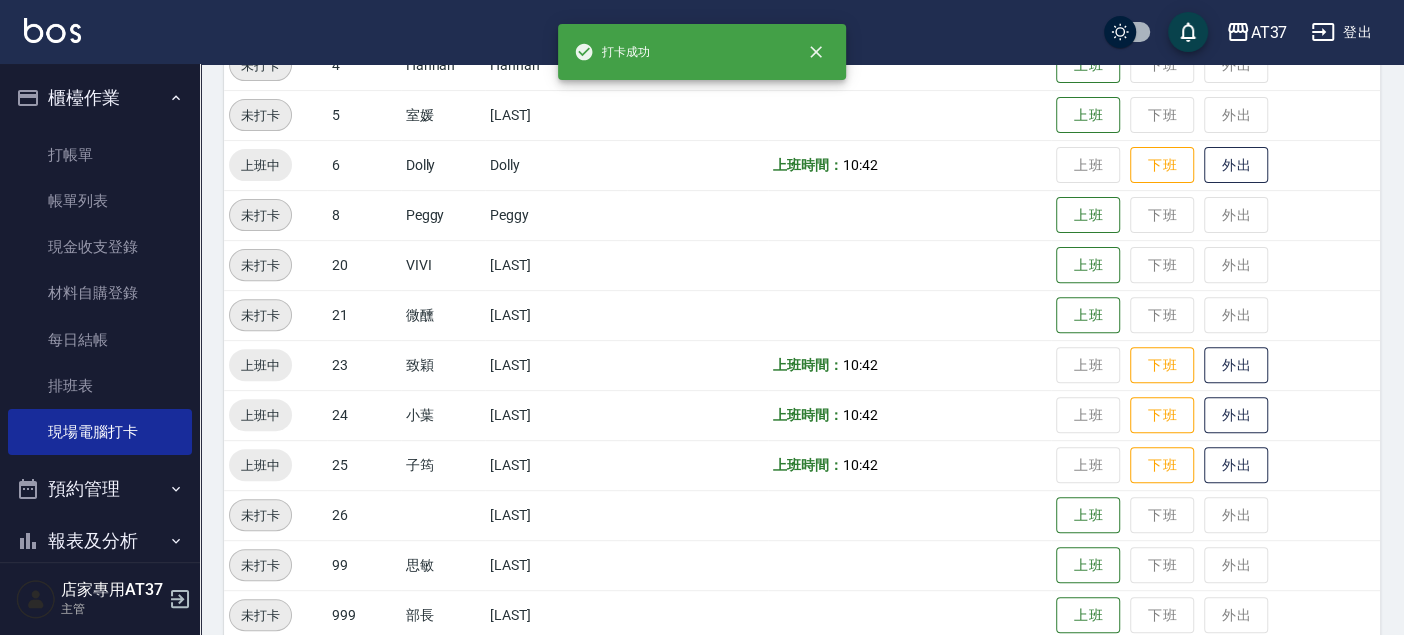 scroll, scrollTop: 222, scrollLeft: 0, axis: vertical 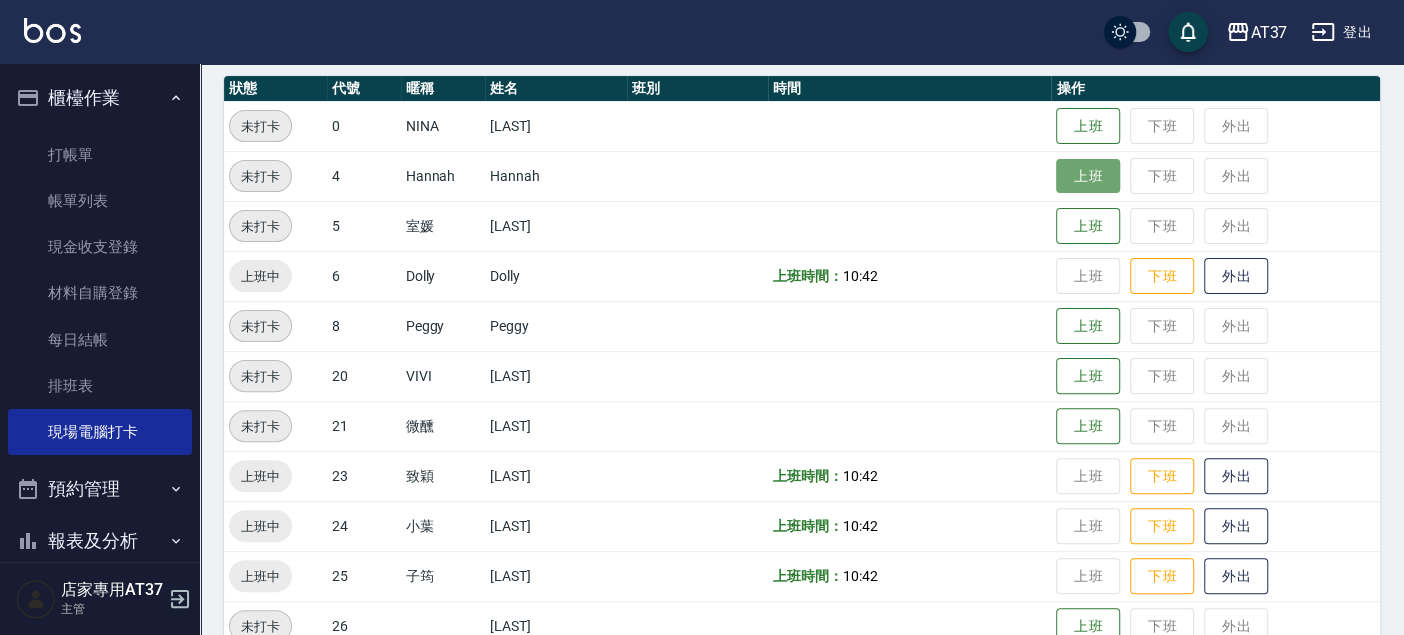 click on "上班" at bounding box center (1088, 176) 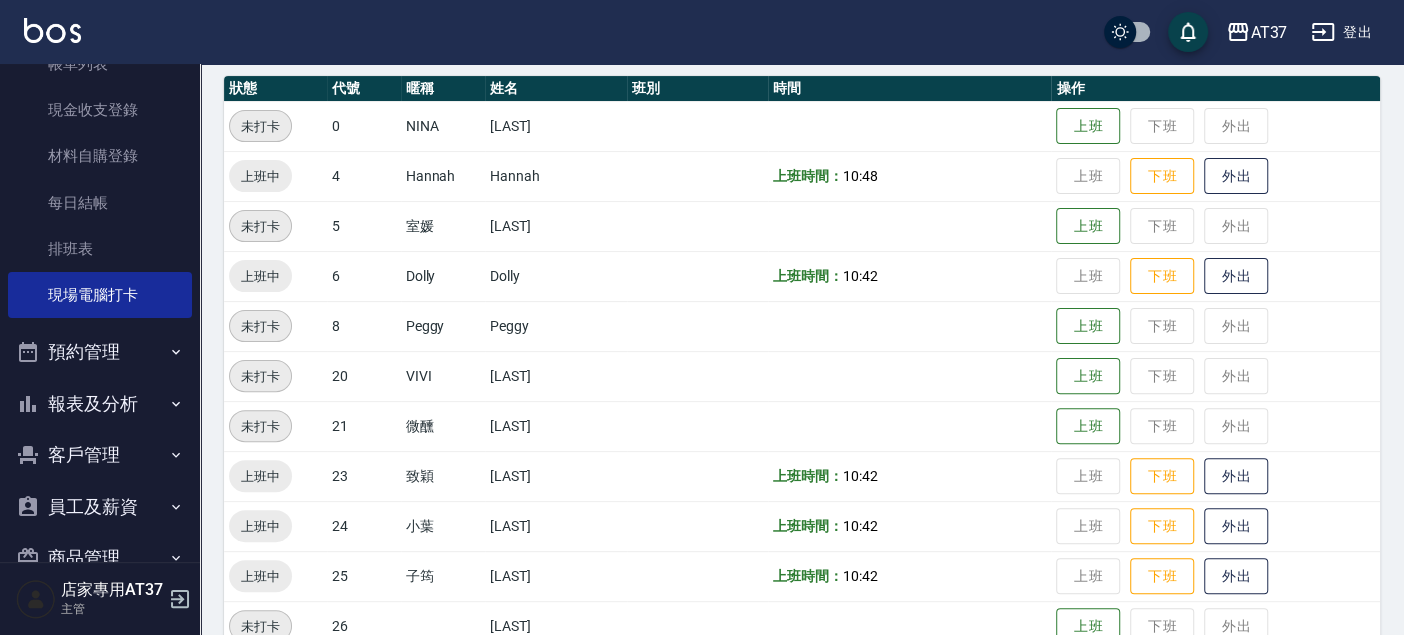 scroll, scrollTop: 232, scrollLeft: 0, axis: vertical 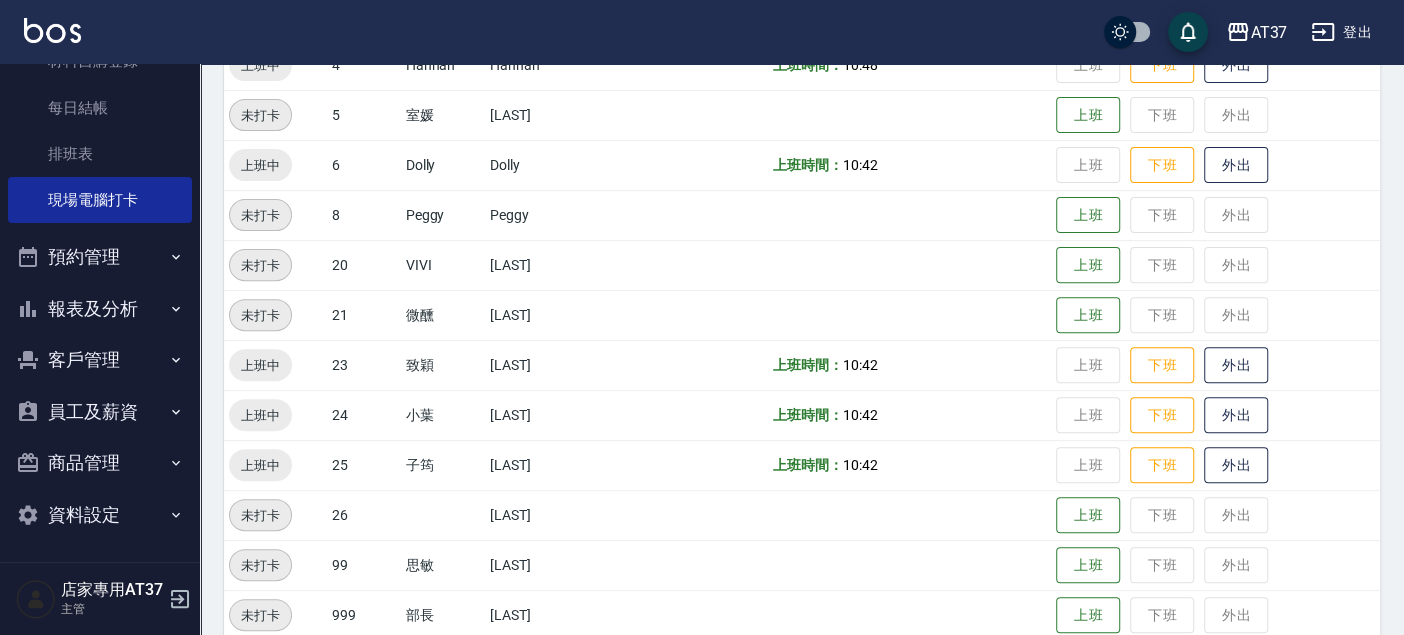 click on "客戶管理" at bounding box center [100, 360] 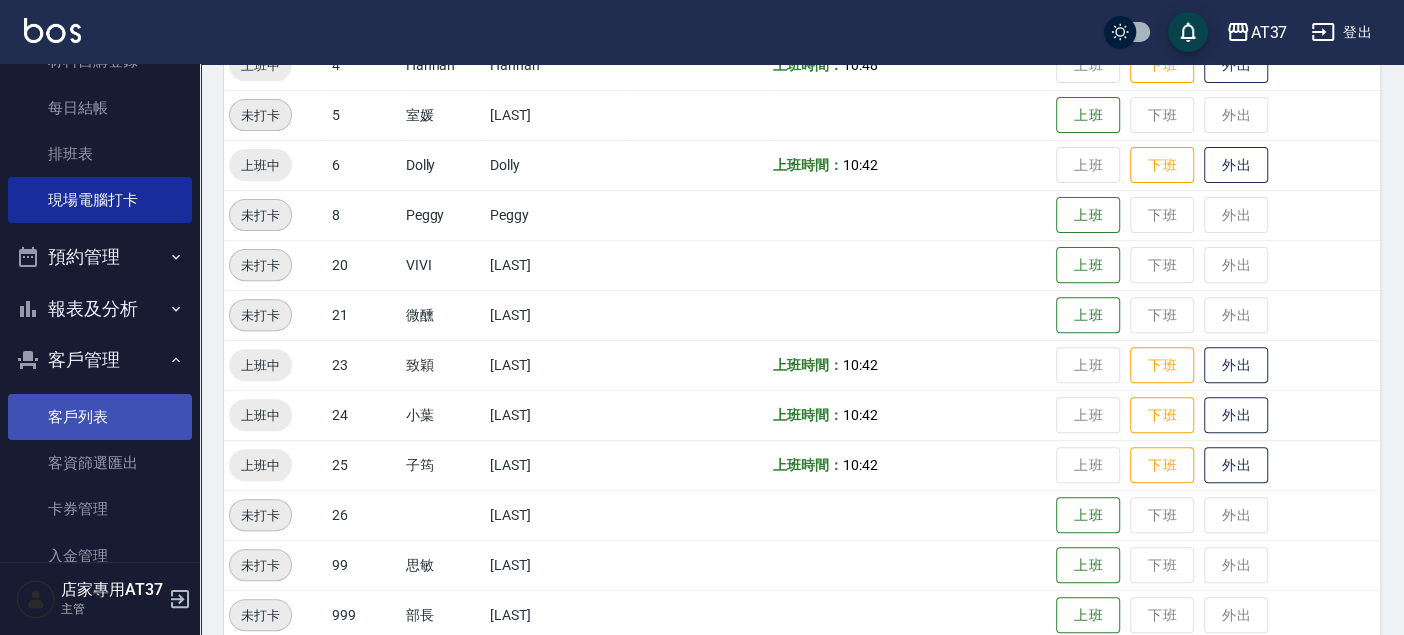 click on "客戶列表" at bounding box center [100, 417] 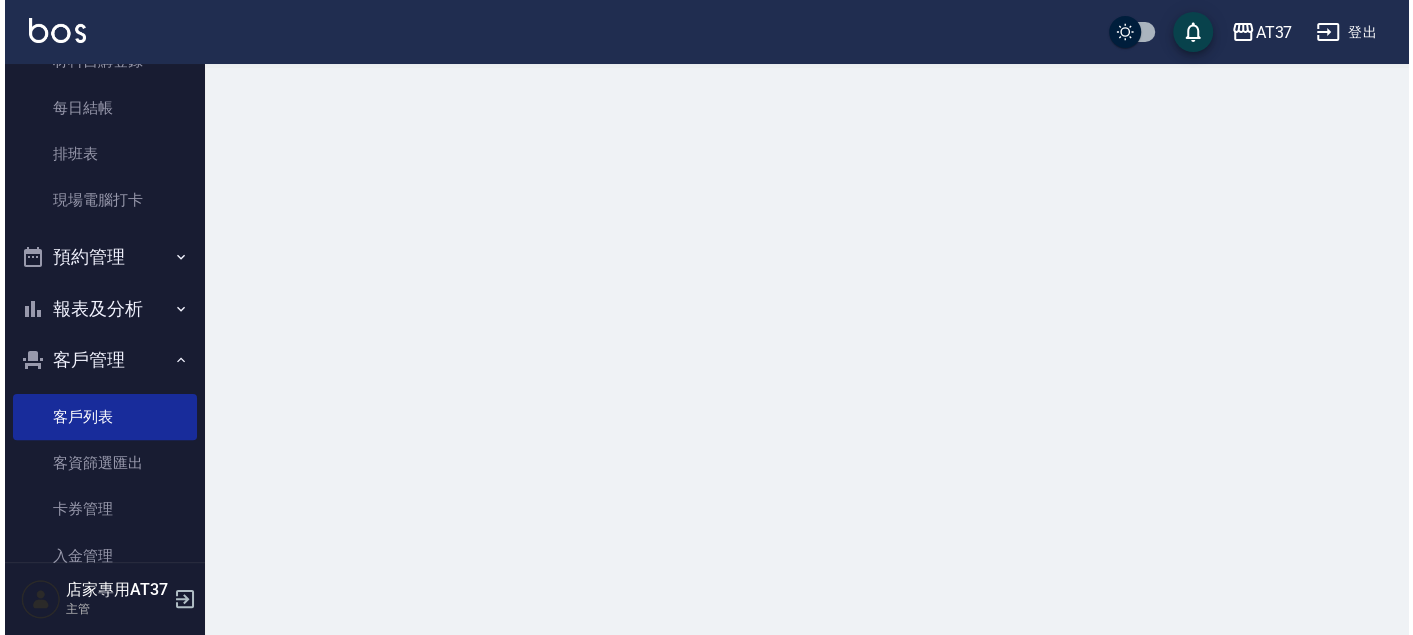 scroll, scrollTop: 0, scrollLeft: 0, axis: both 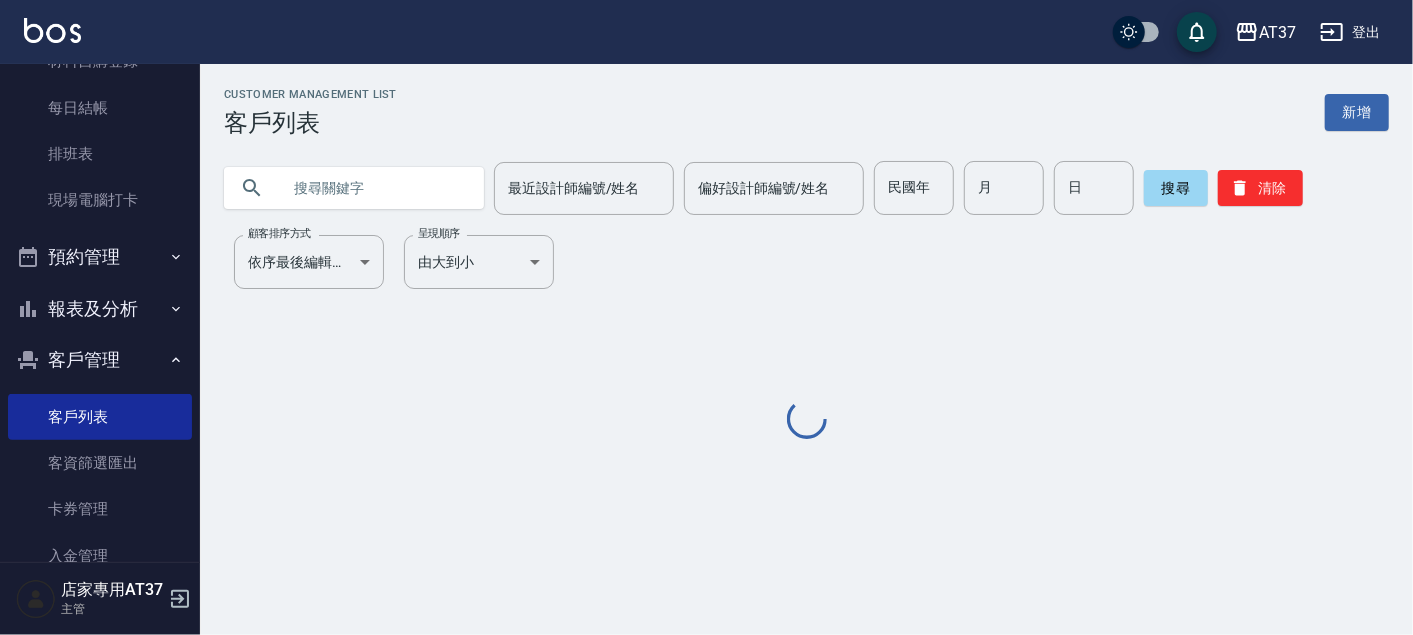 click at bounding box center [374, 188] 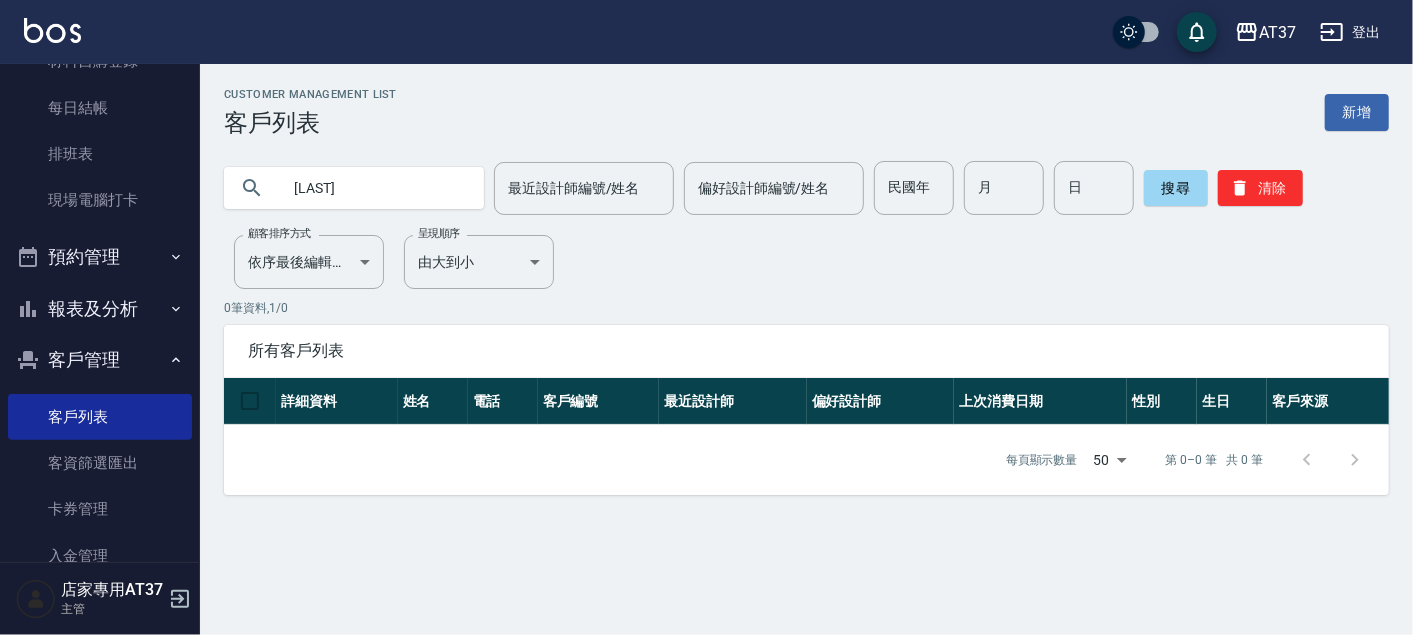 click on "[LAST]" at bounding box center (374, 188) 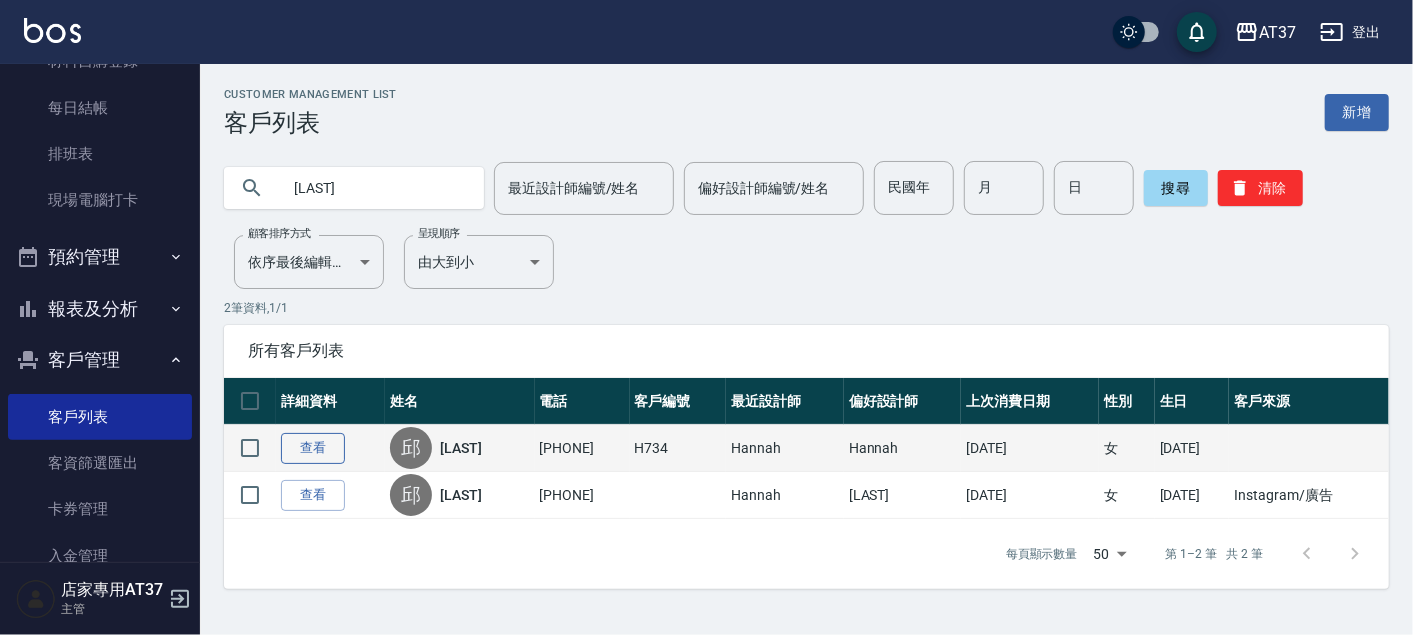 click on "查看" at bounding box center [313, 448] 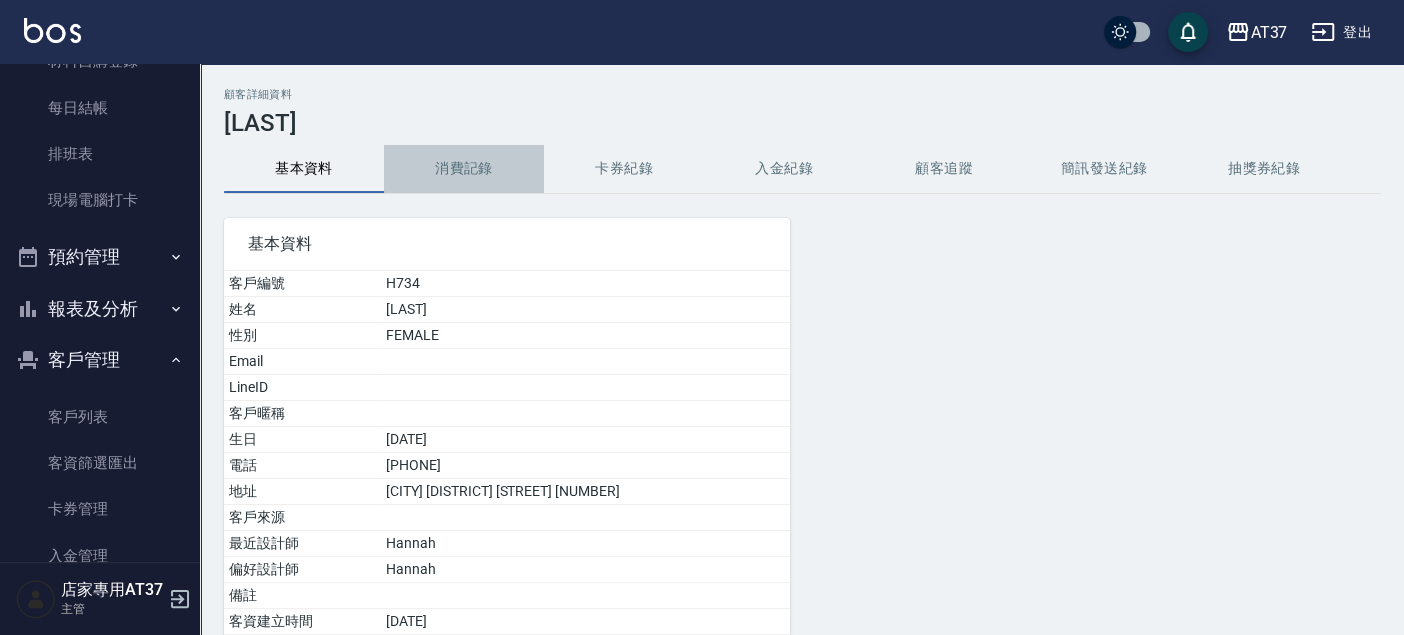 click on "消費記錄" at bounding box center [464, 169] 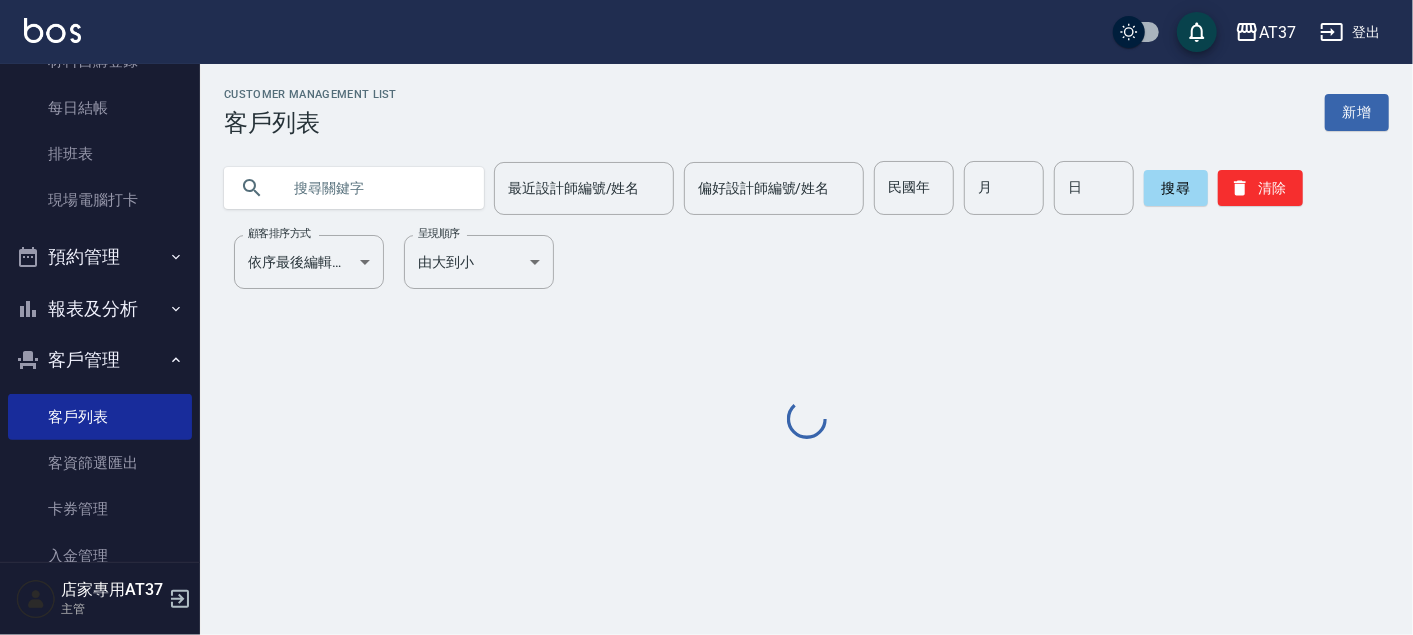 click at bounding box center (374, 188) 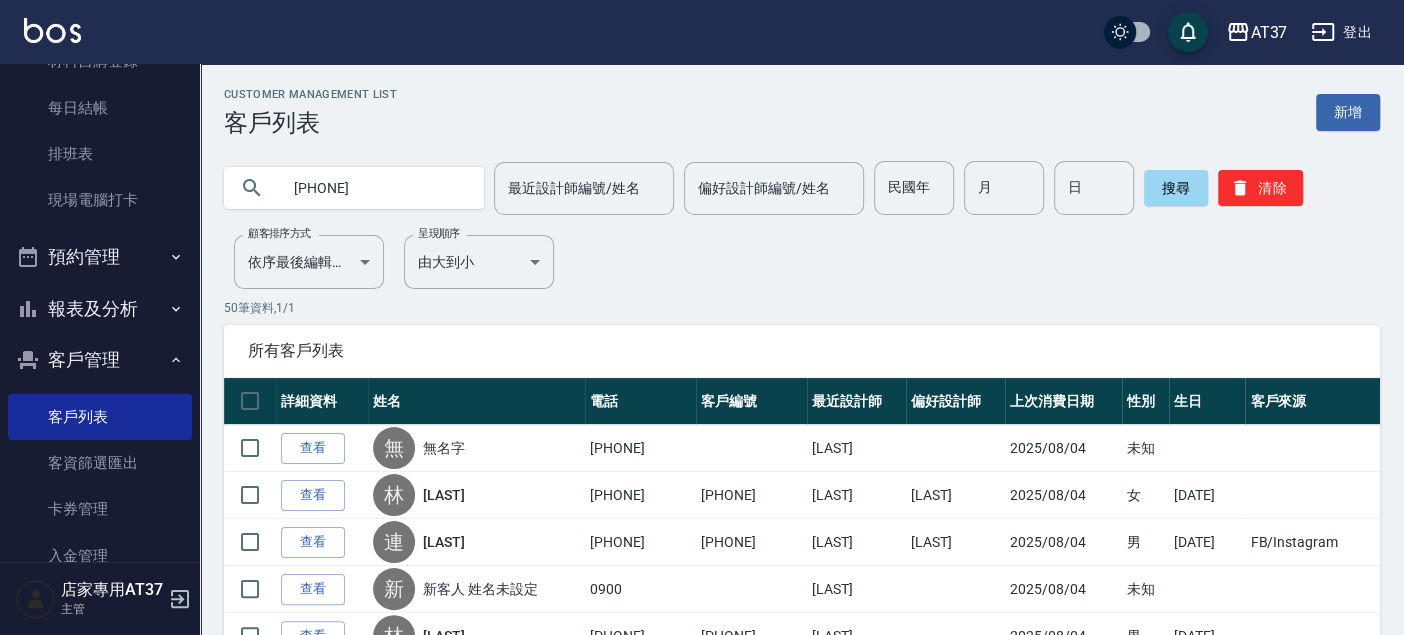 type on "[PHONE]" 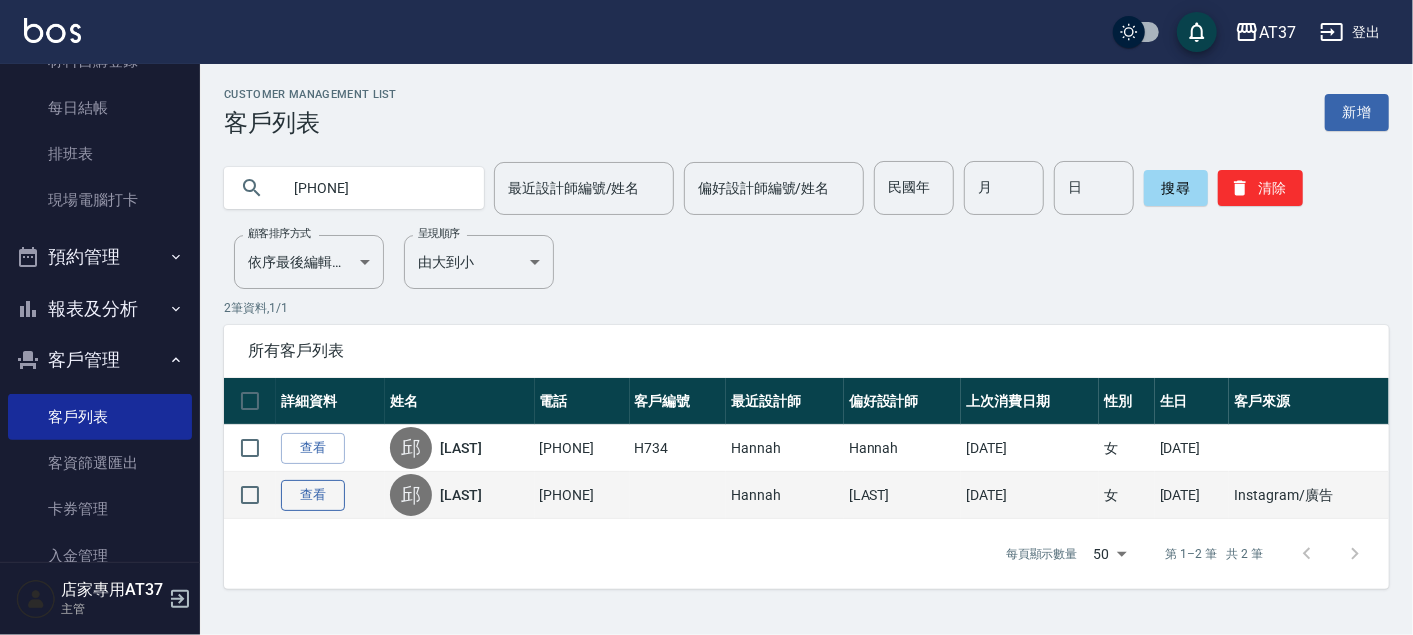 click on "查看" at bounding box center [313, 495] 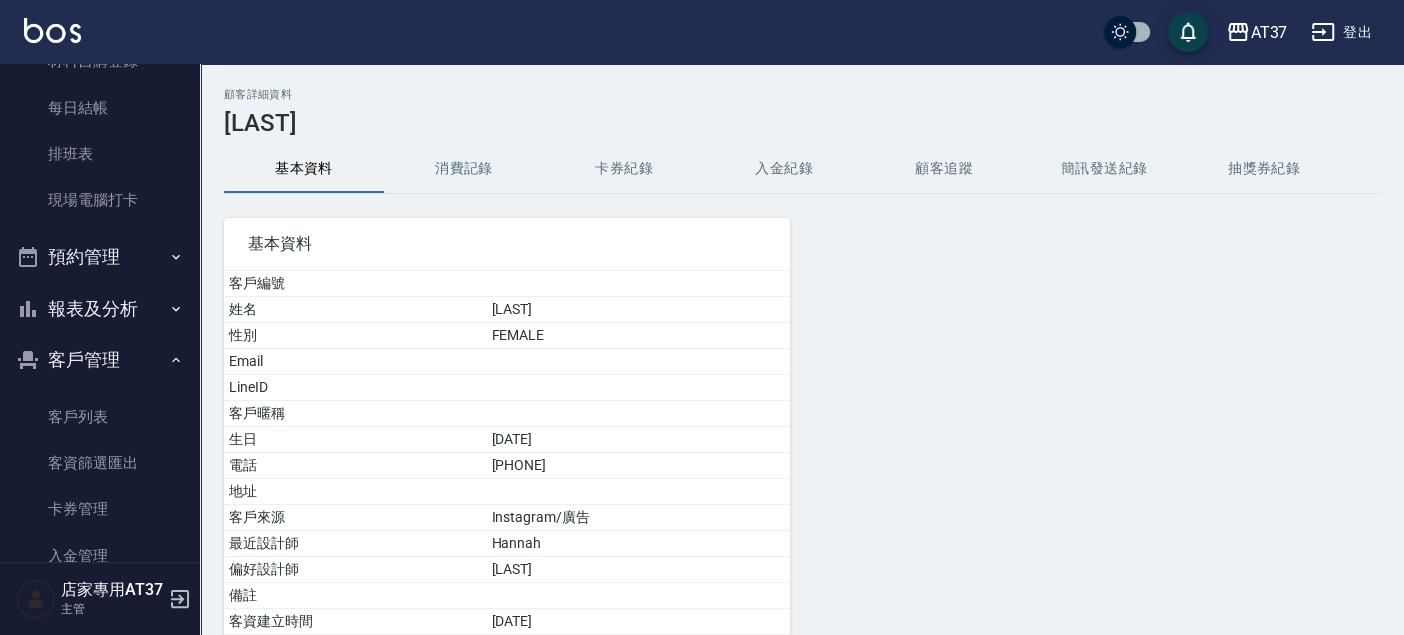 click on "消費記錄" at bounding box center (464, 169) 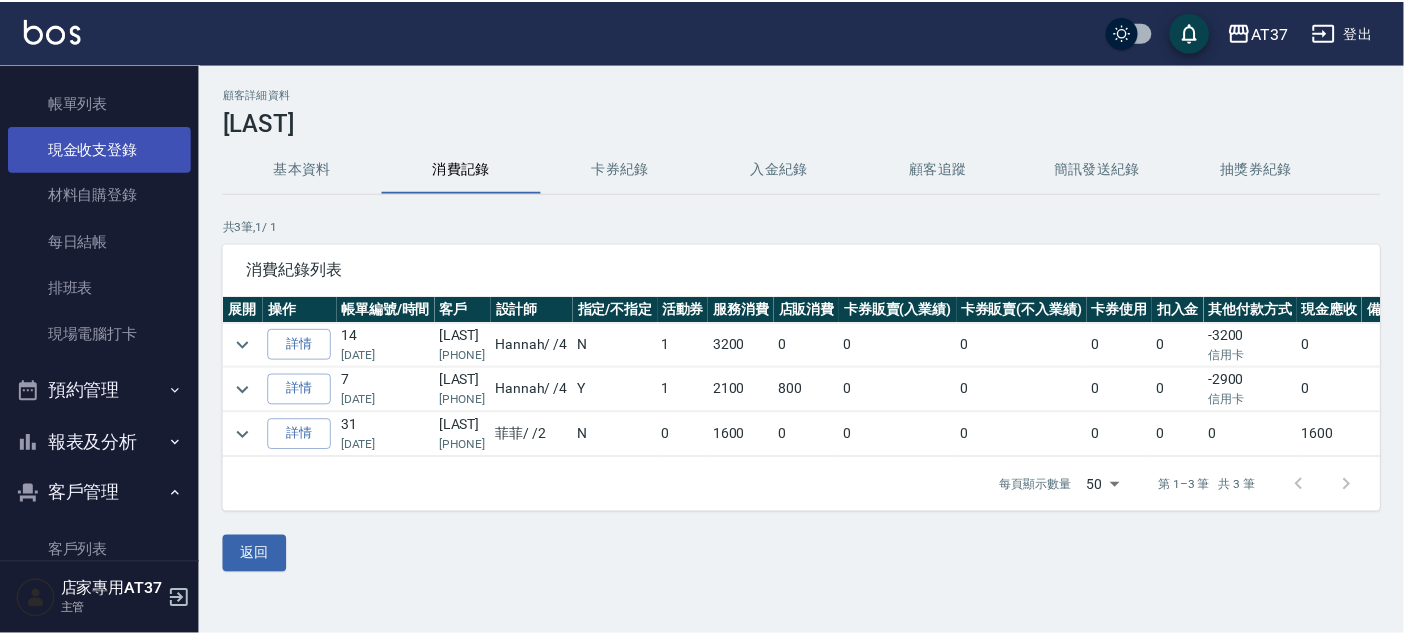 scroll, scrollTop: 0, scrollLeft: 0, axis: both 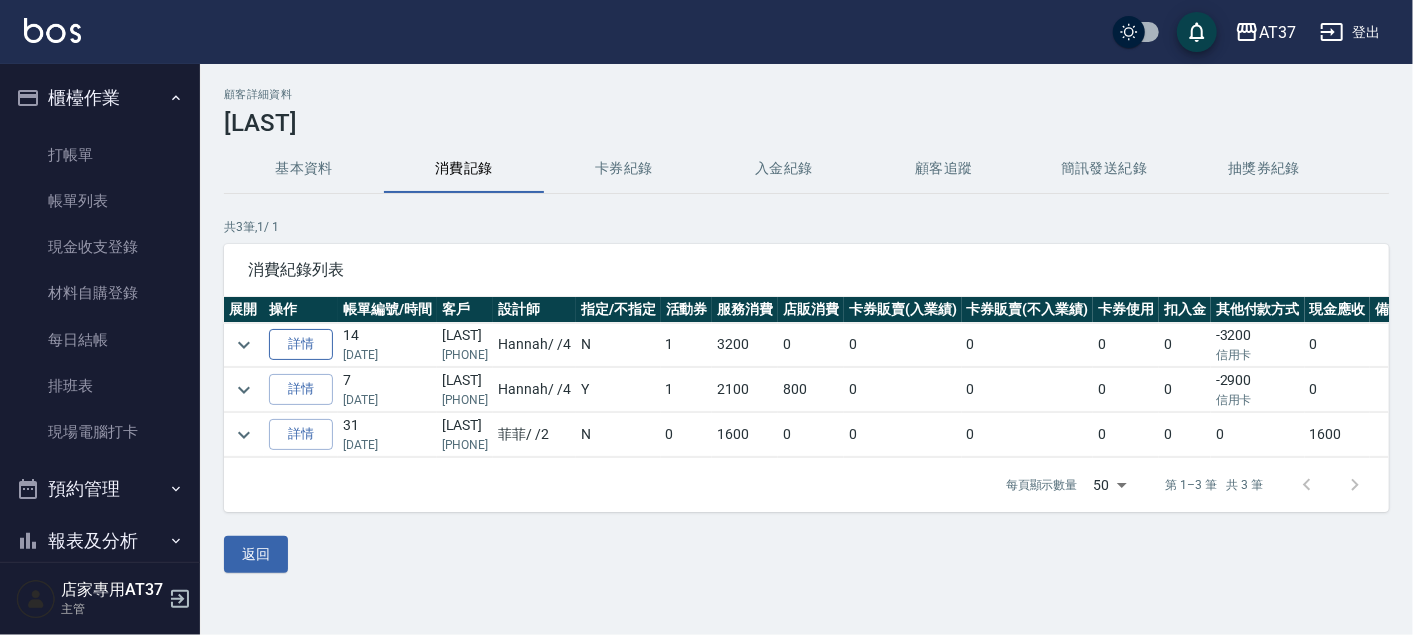 click on "詳情" at bounding box center [301, 344] 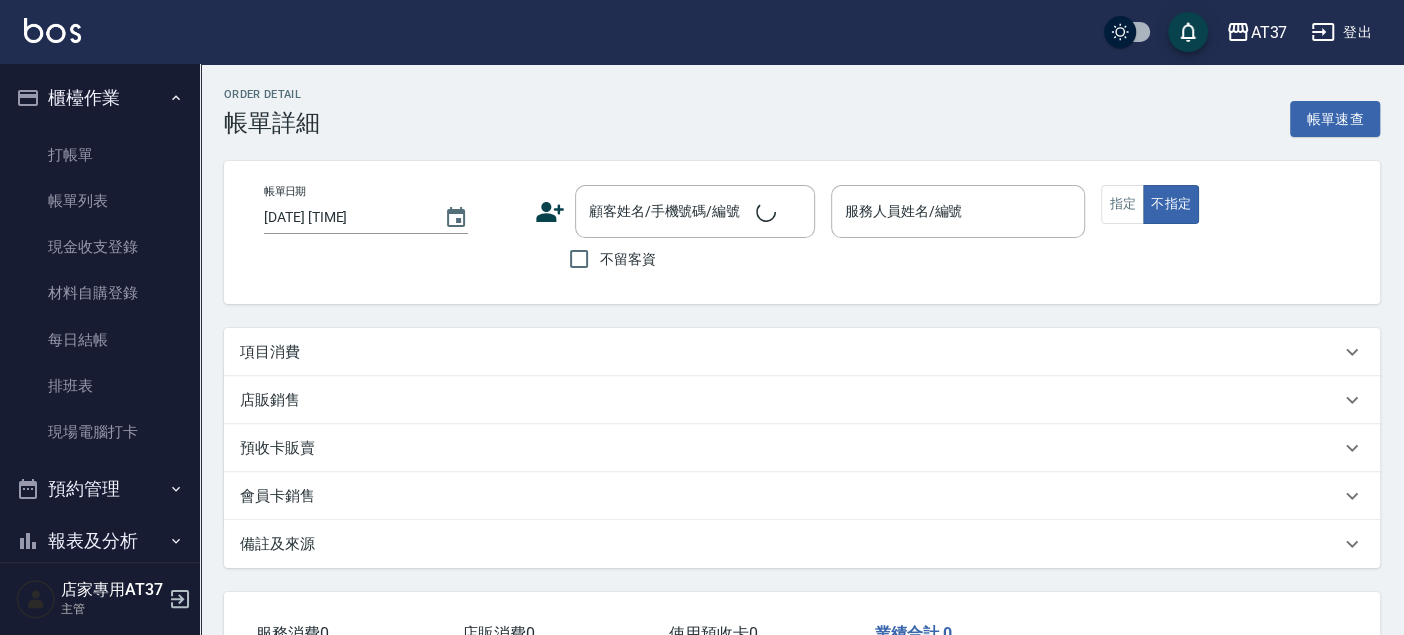 type on "[DATE] [TIME]" 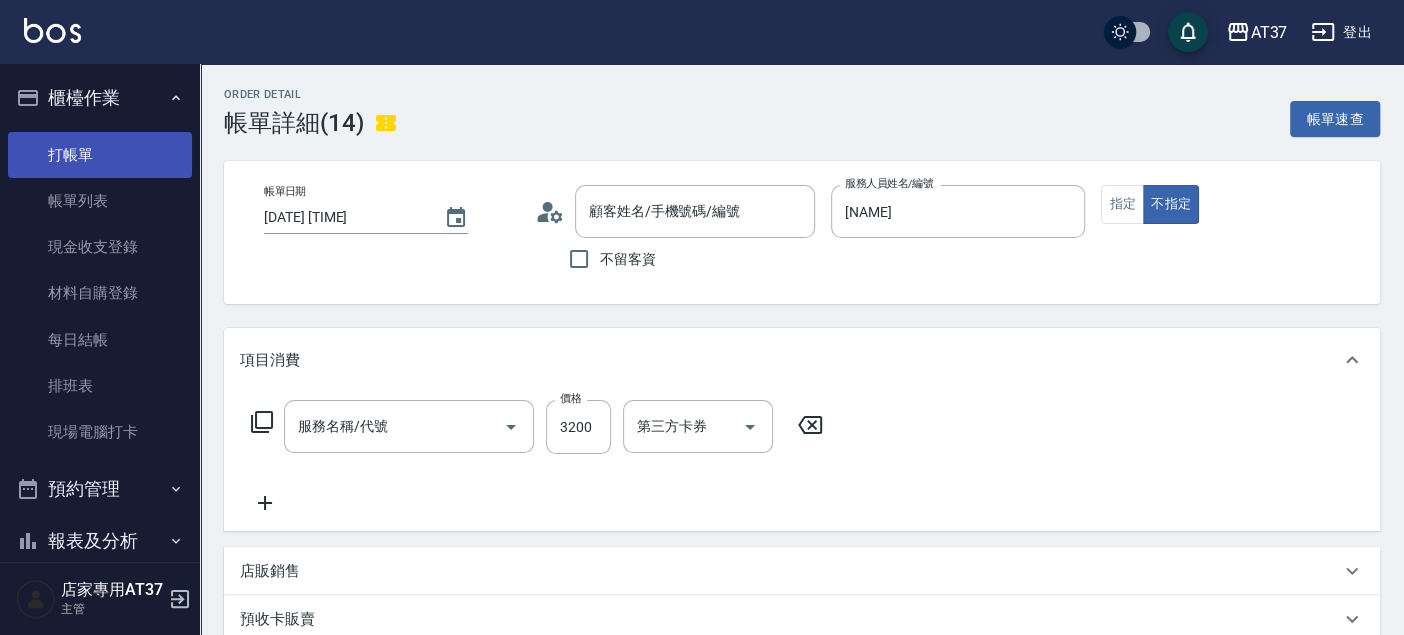type on "[LAST]/[PHONE]/" 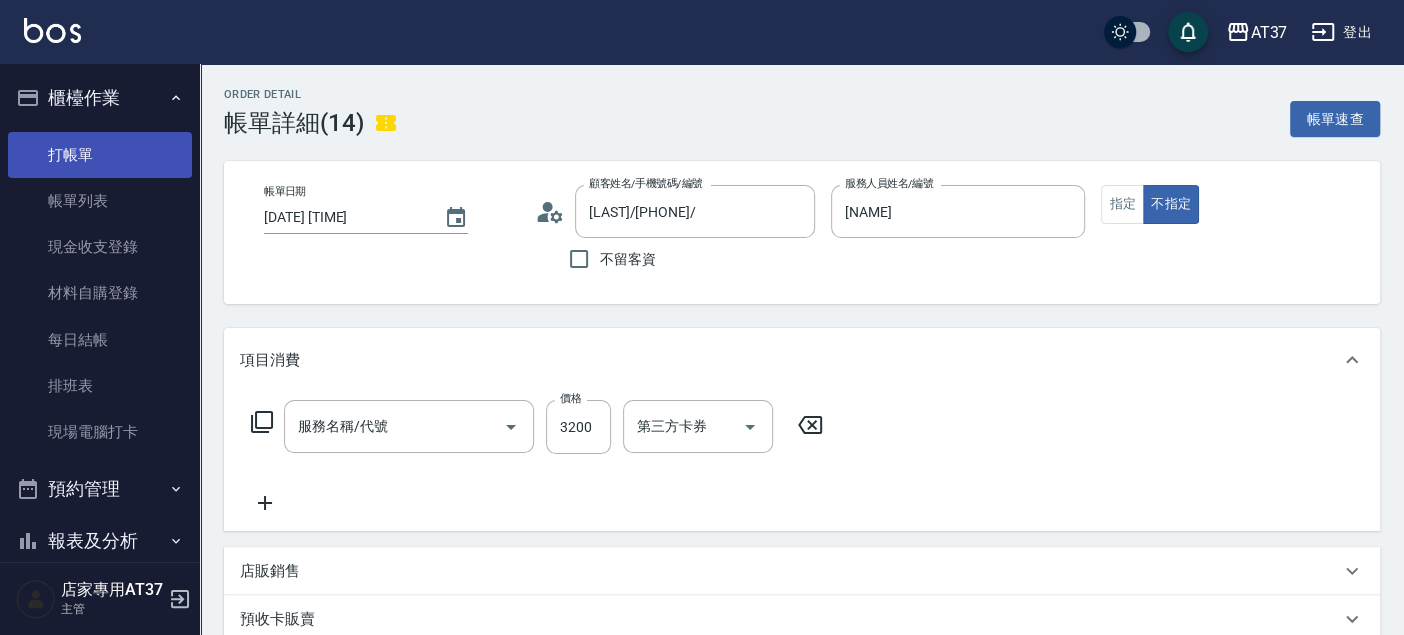 type on "網路 燙髮2500([PHONE])" 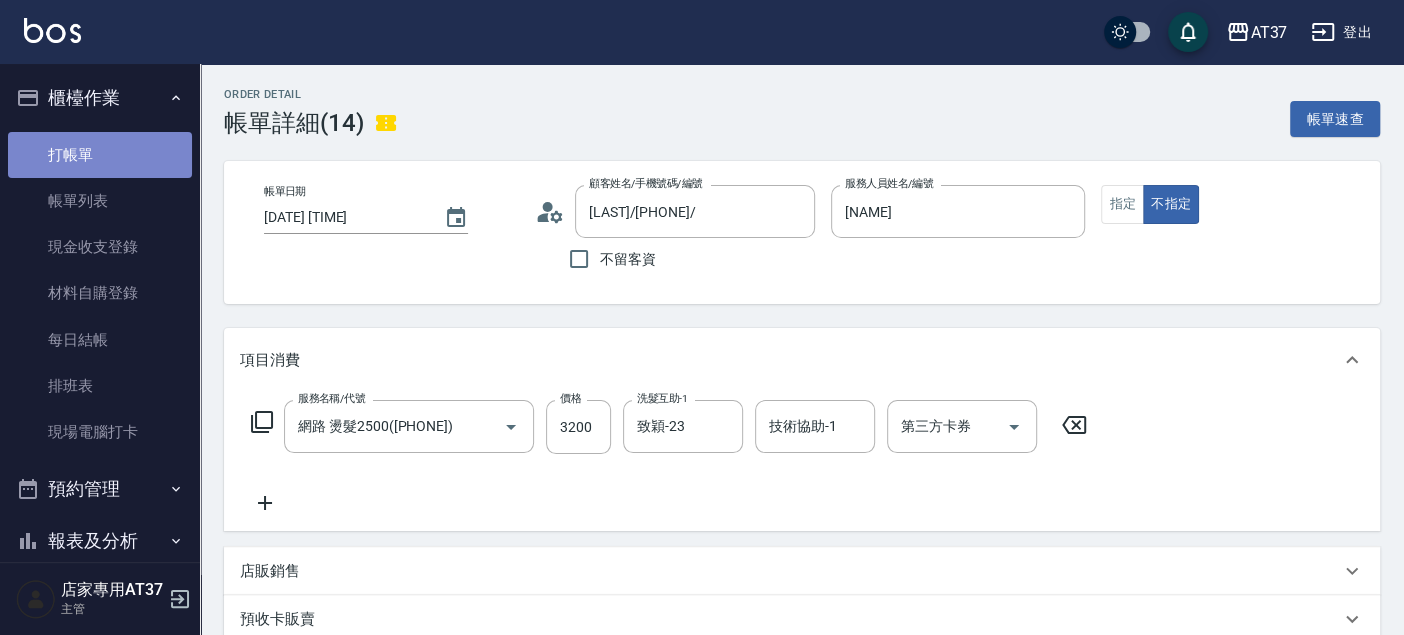click on "打帳單" at bounding box center [100, 155] 